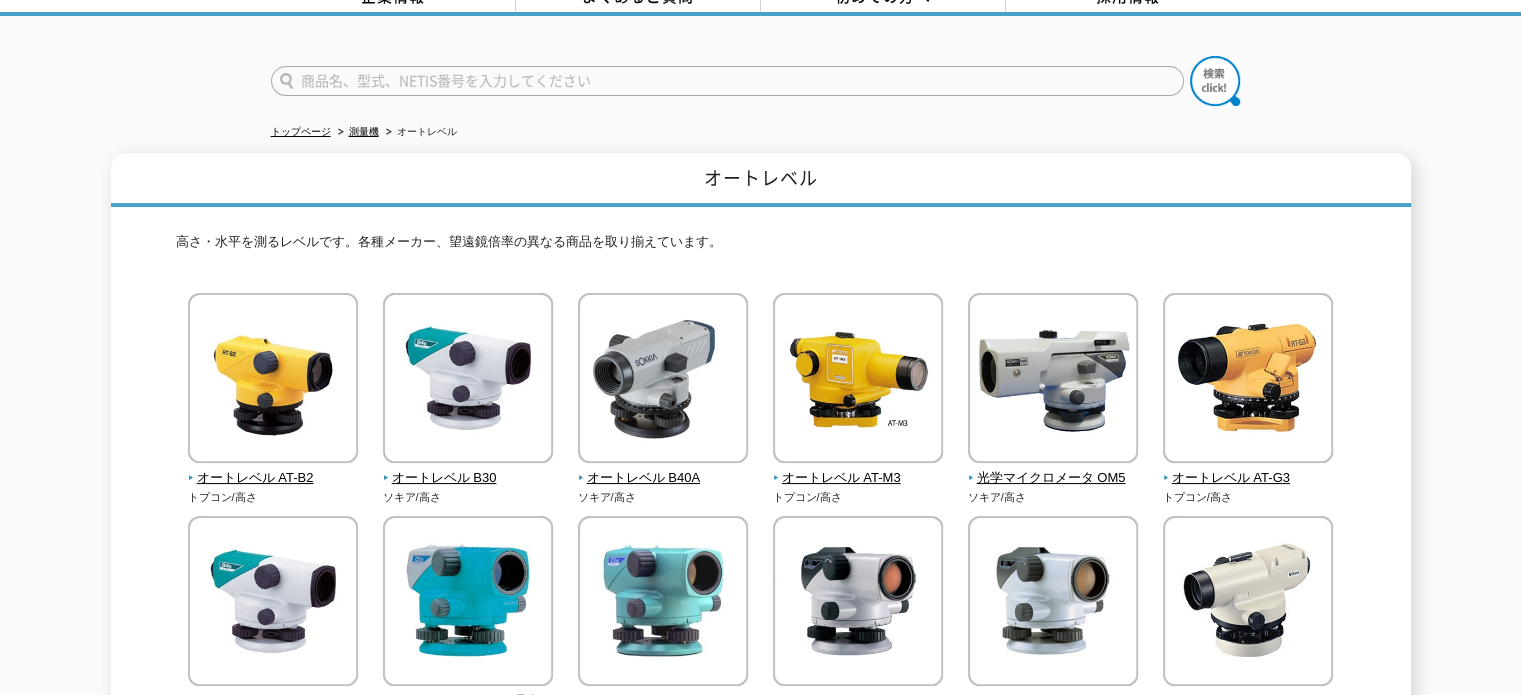 scroll, scrollTop: 0, scrollLeft: 0, axis: both 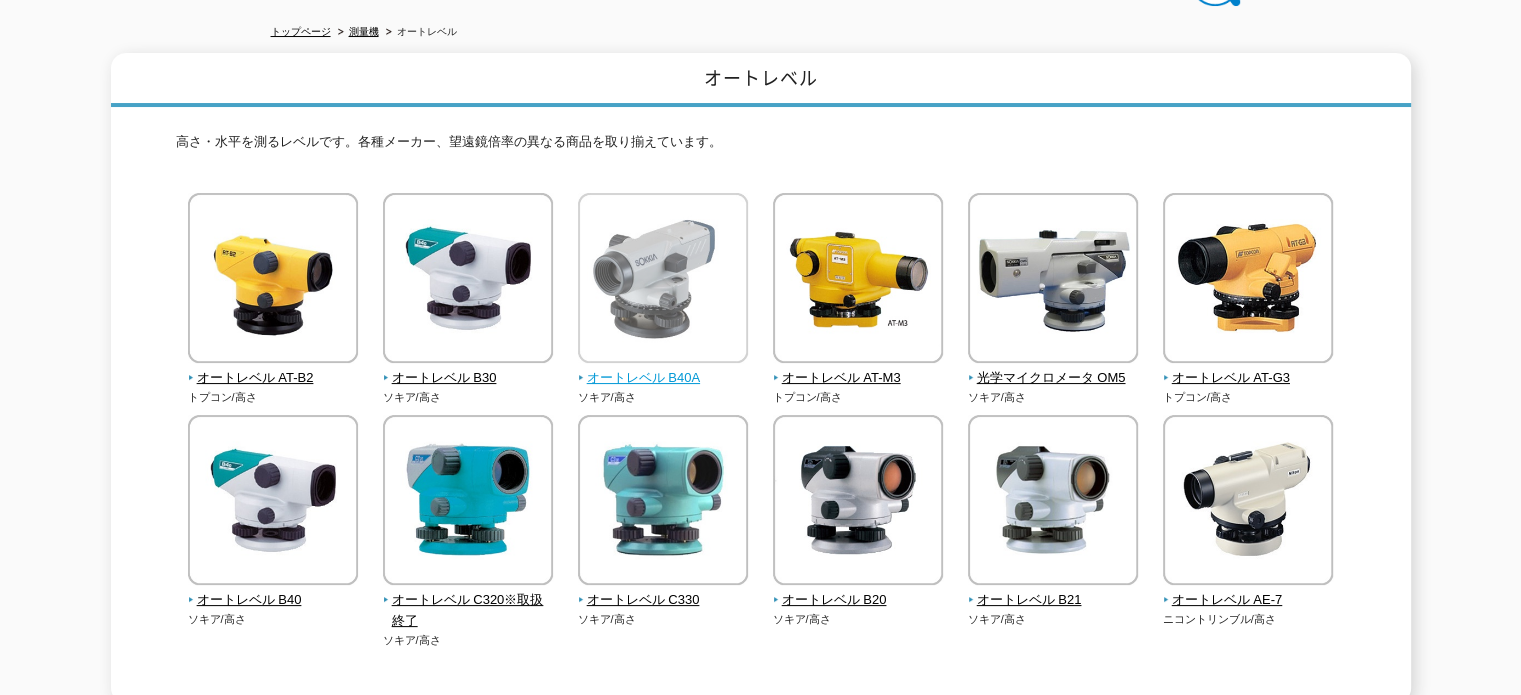 click at bounding box center [663, 280] 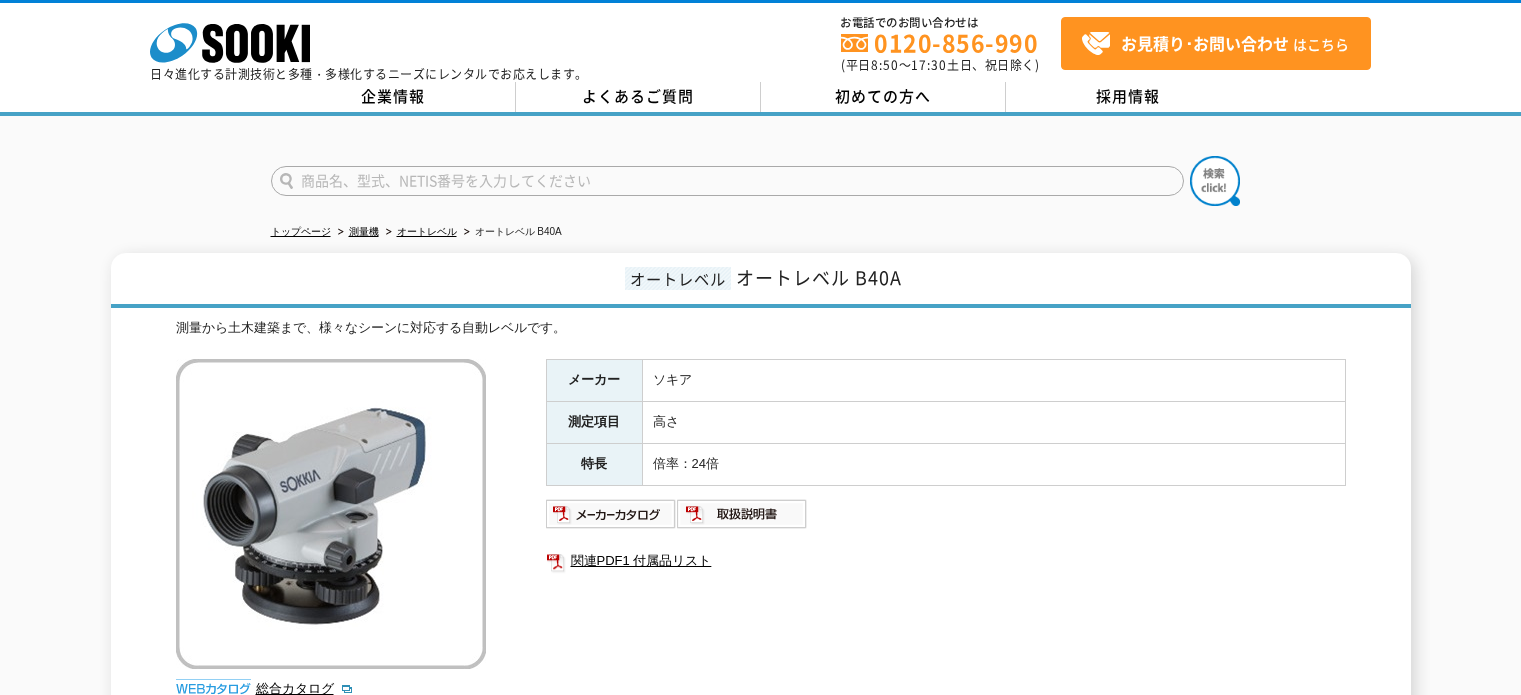 scroll, scrollTop: 0, scrollLeft: 0, axis: both 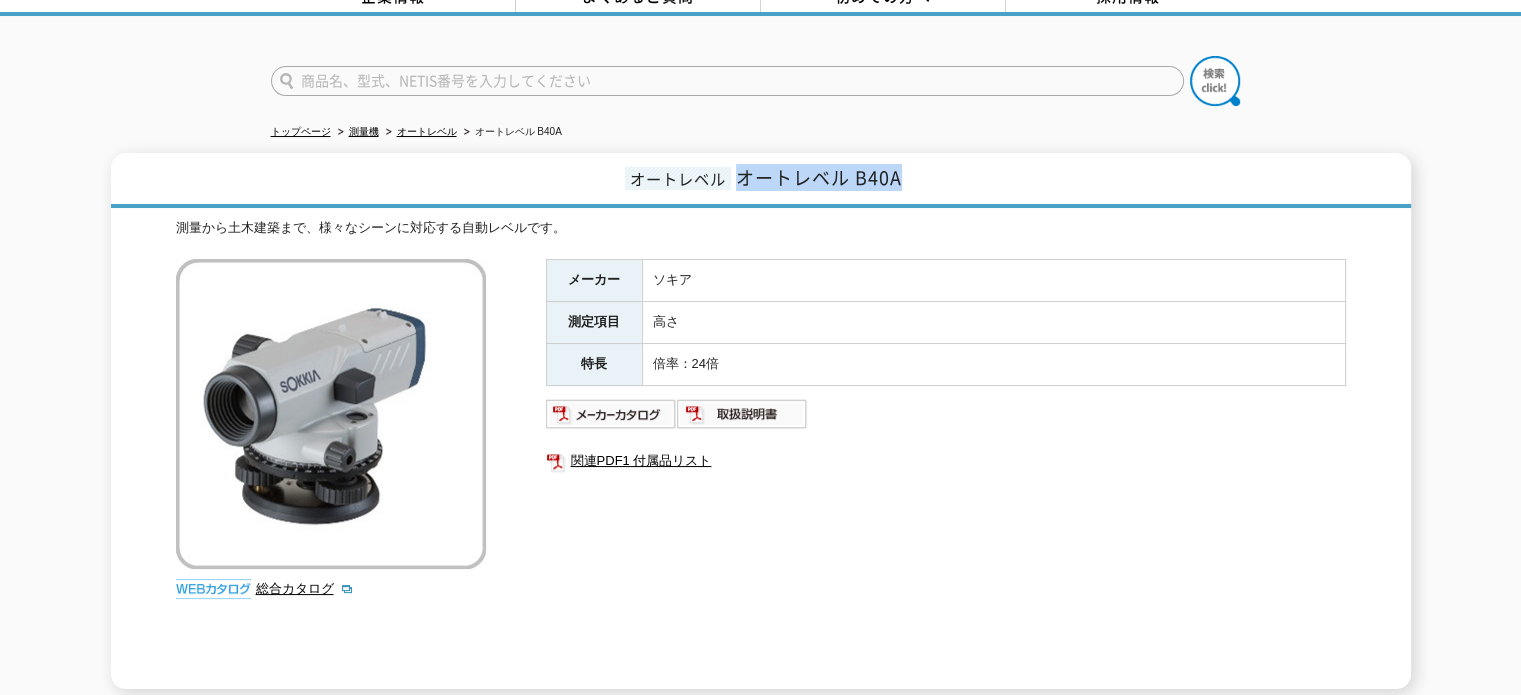 drag, startPoint x: 741, startPoint y: 173, endPoint x: 898, endPoint y: 183, distance: 157.31815 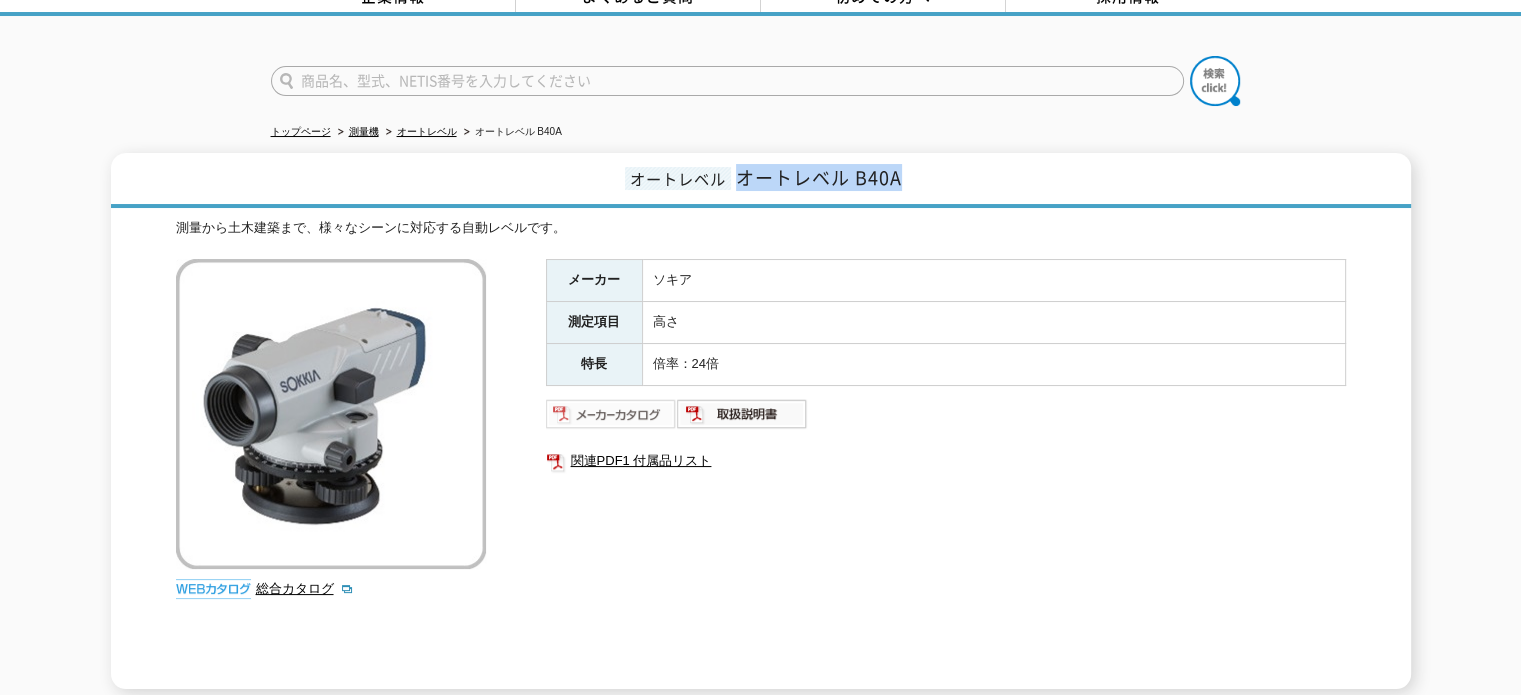 click at bounding box center (611, 414) 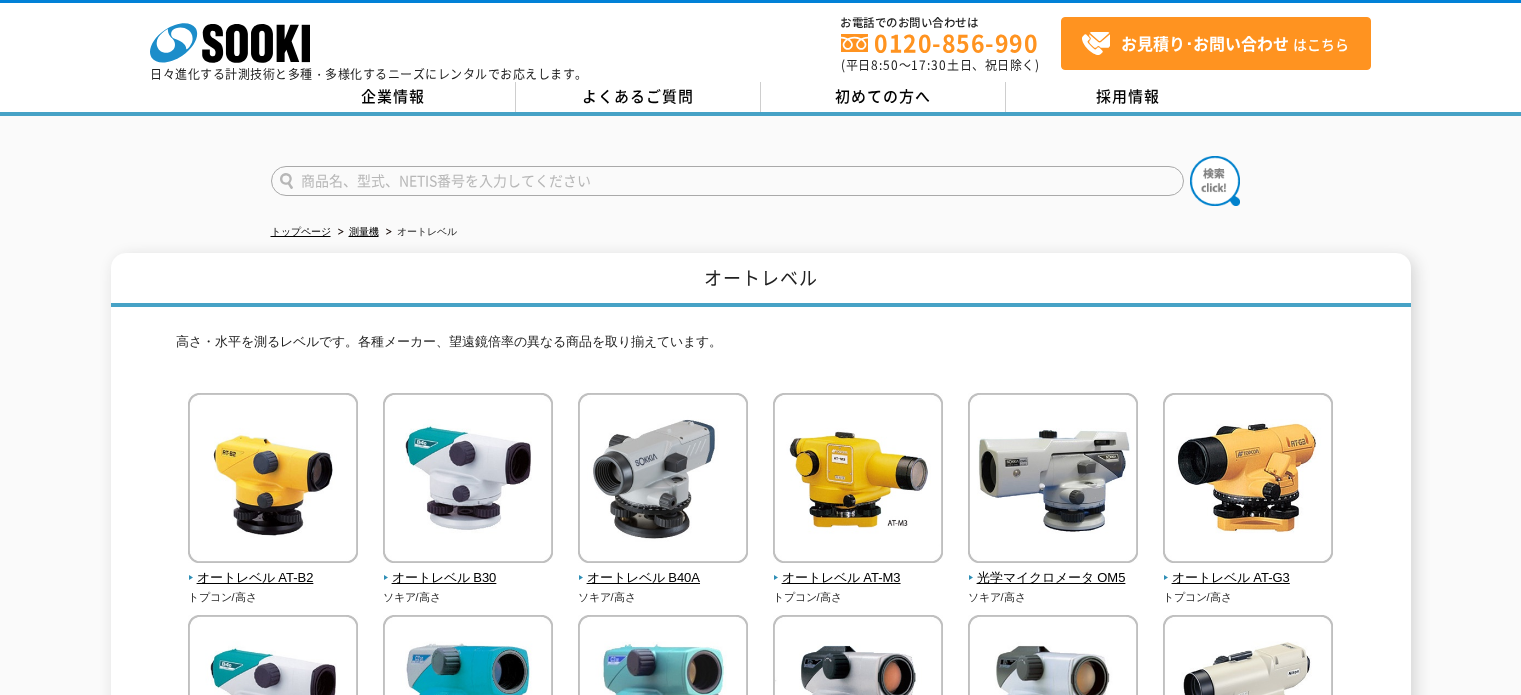 scroll, scrollTop: 200, scrollLeft: 0, axis: vertical 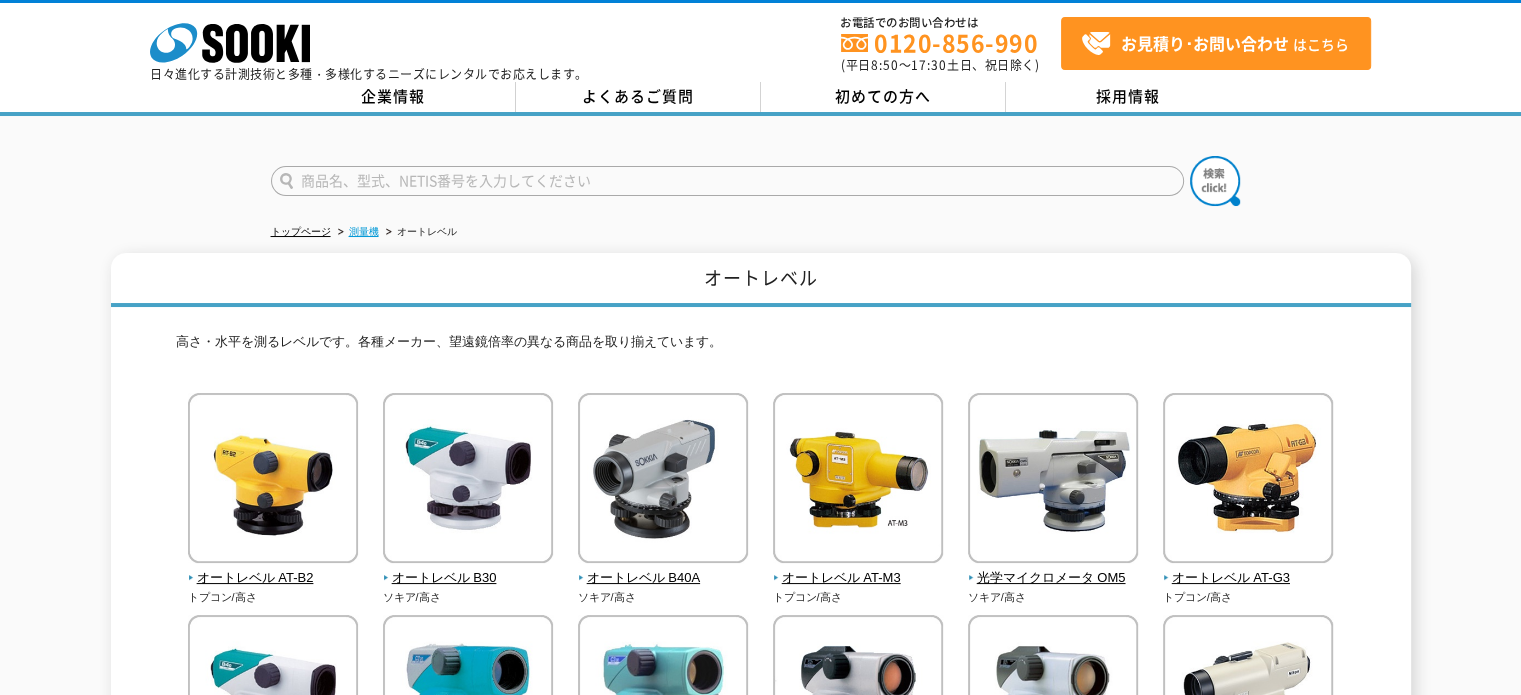 click on "測量機" at bounding box center (364, 231) 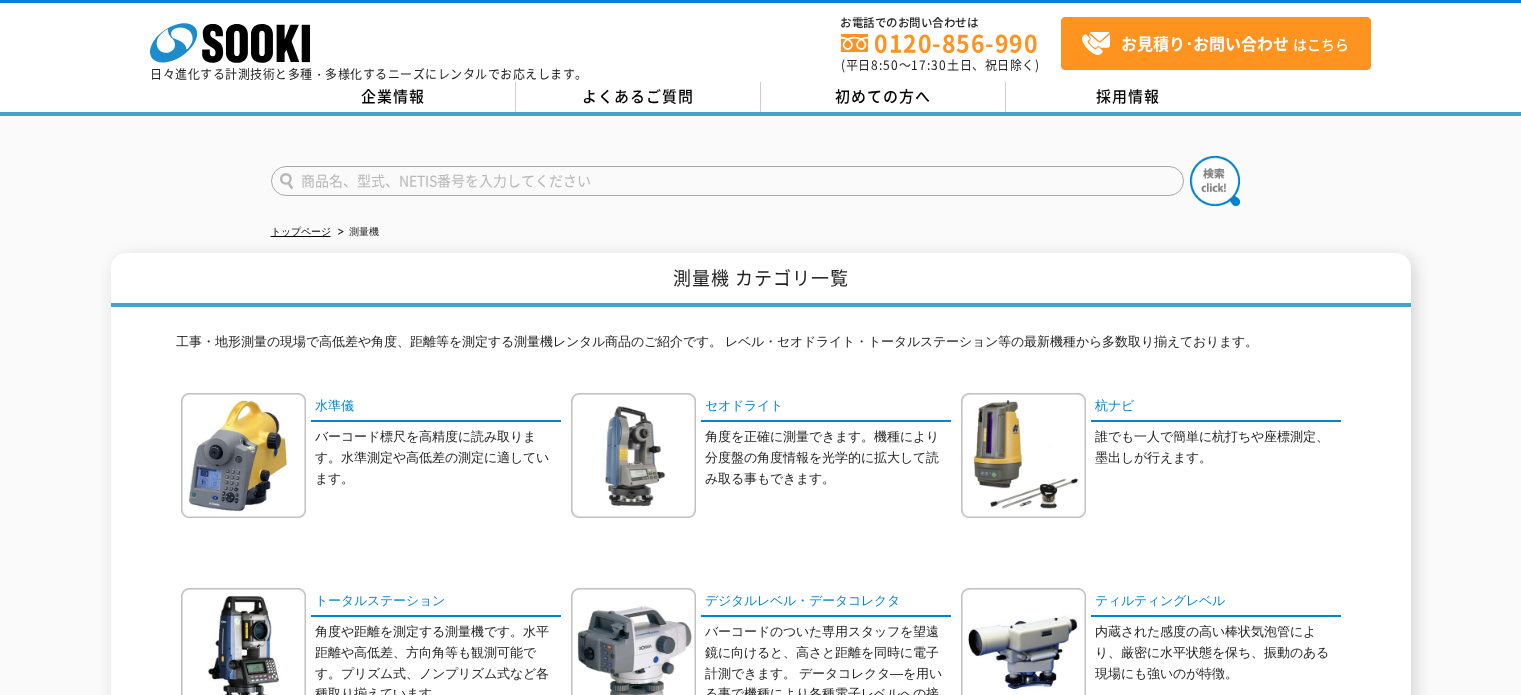 scroll, scrollTop: 0, scrollLeft: 0, axis: both 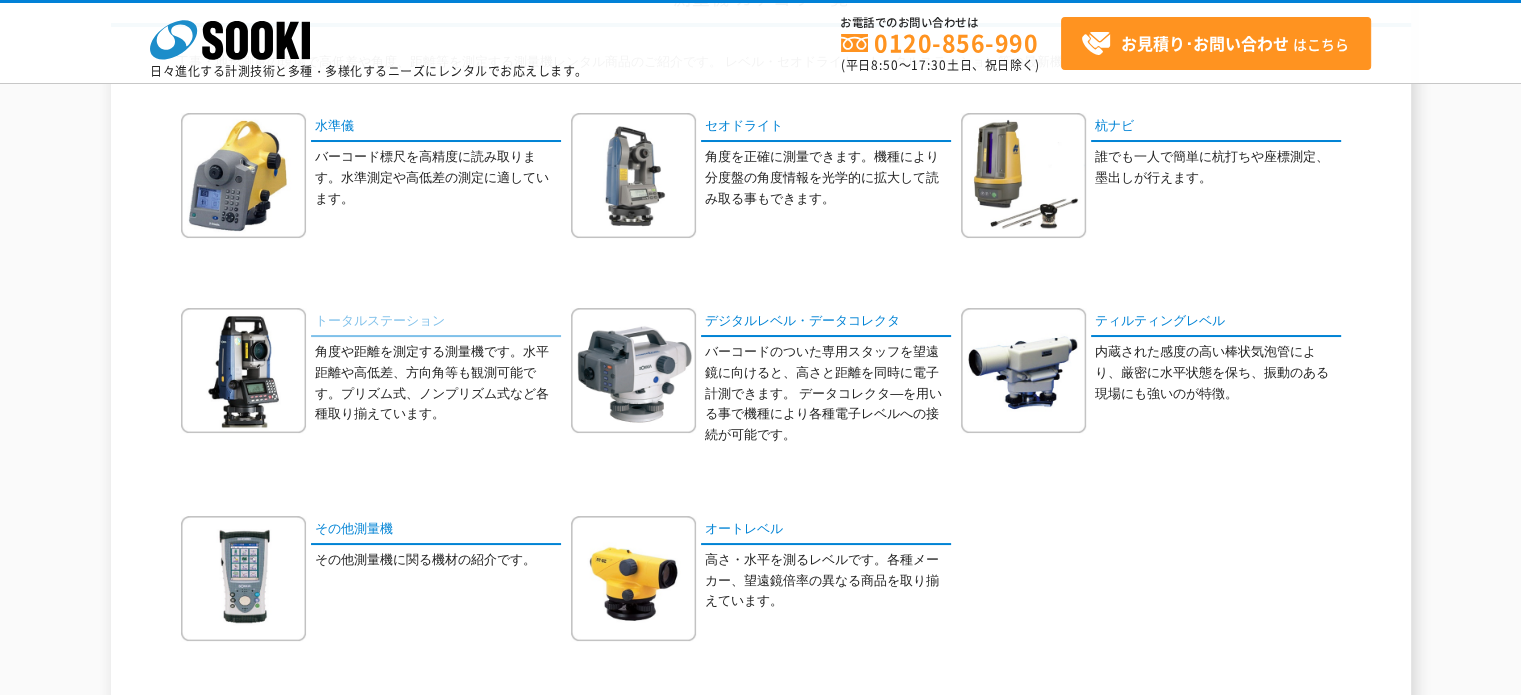 click on "トータルステーション" at bounding box center (436, 322) 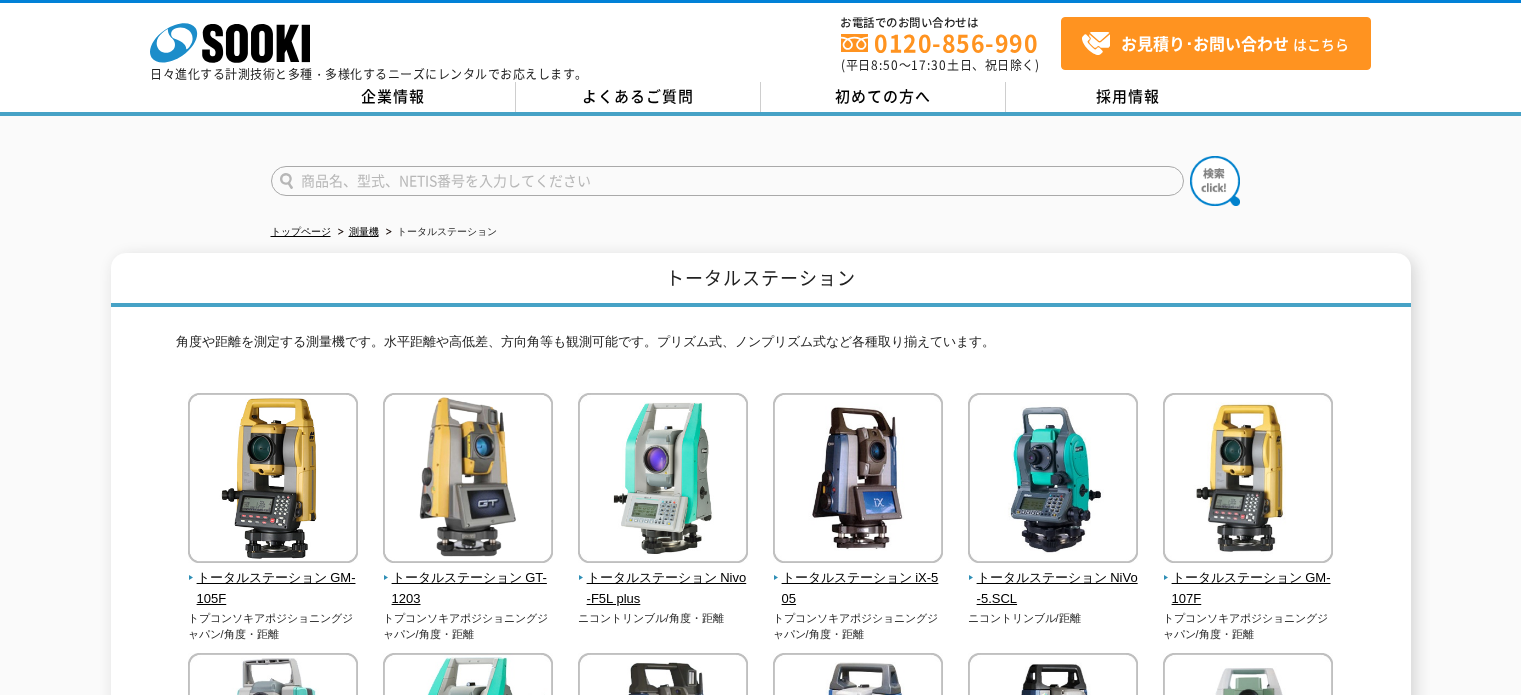 scroll, scrollTop: 0, scrollLeft: 0, axis: both 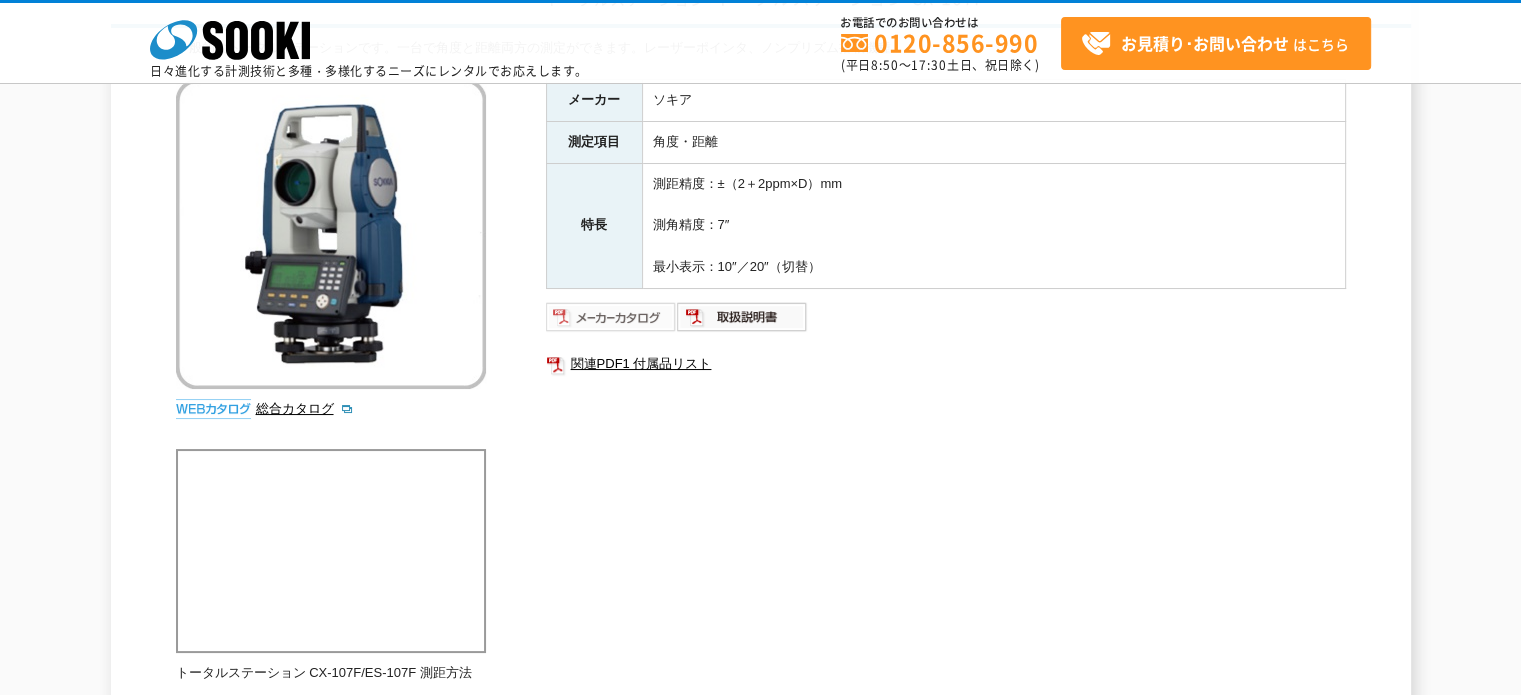 click at bounding box center (611, 317) 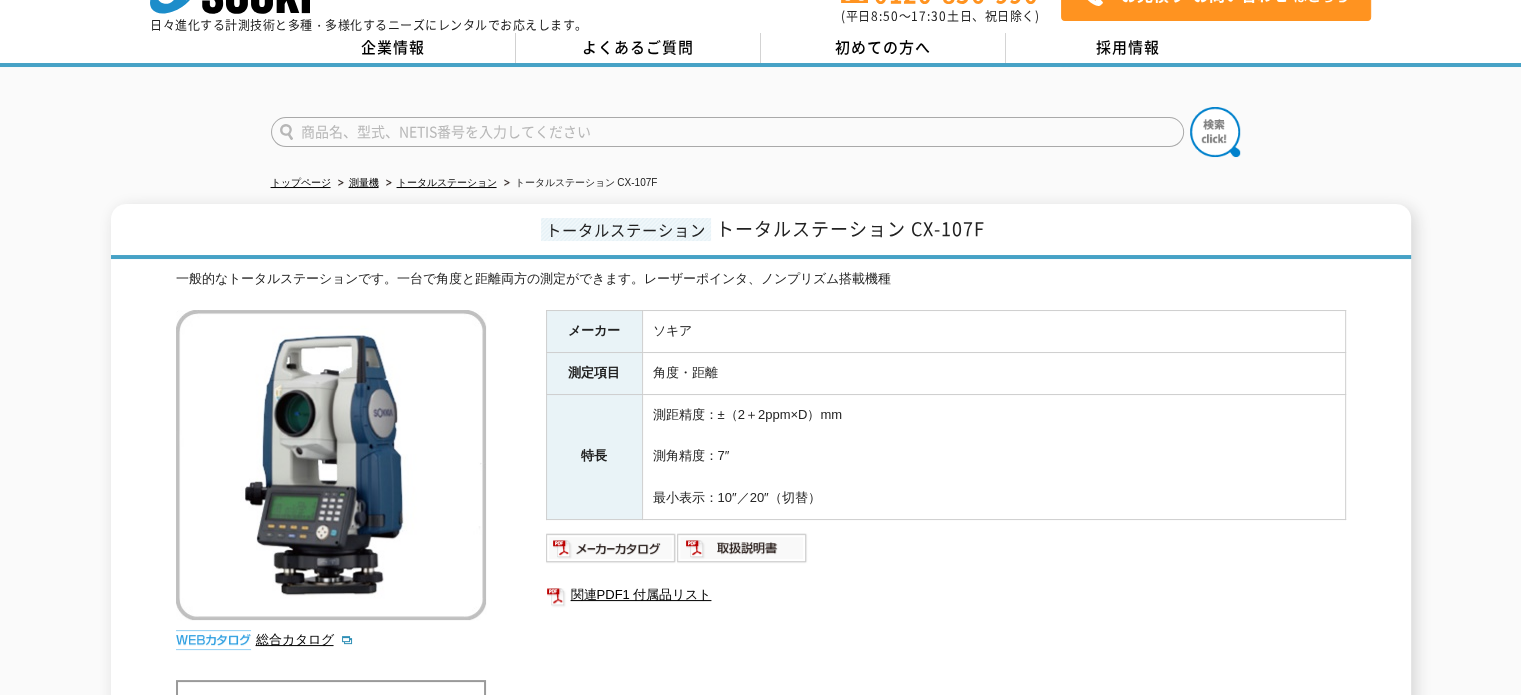 scroll, scrollTop: 0, scrollLeft: 0, axis: both 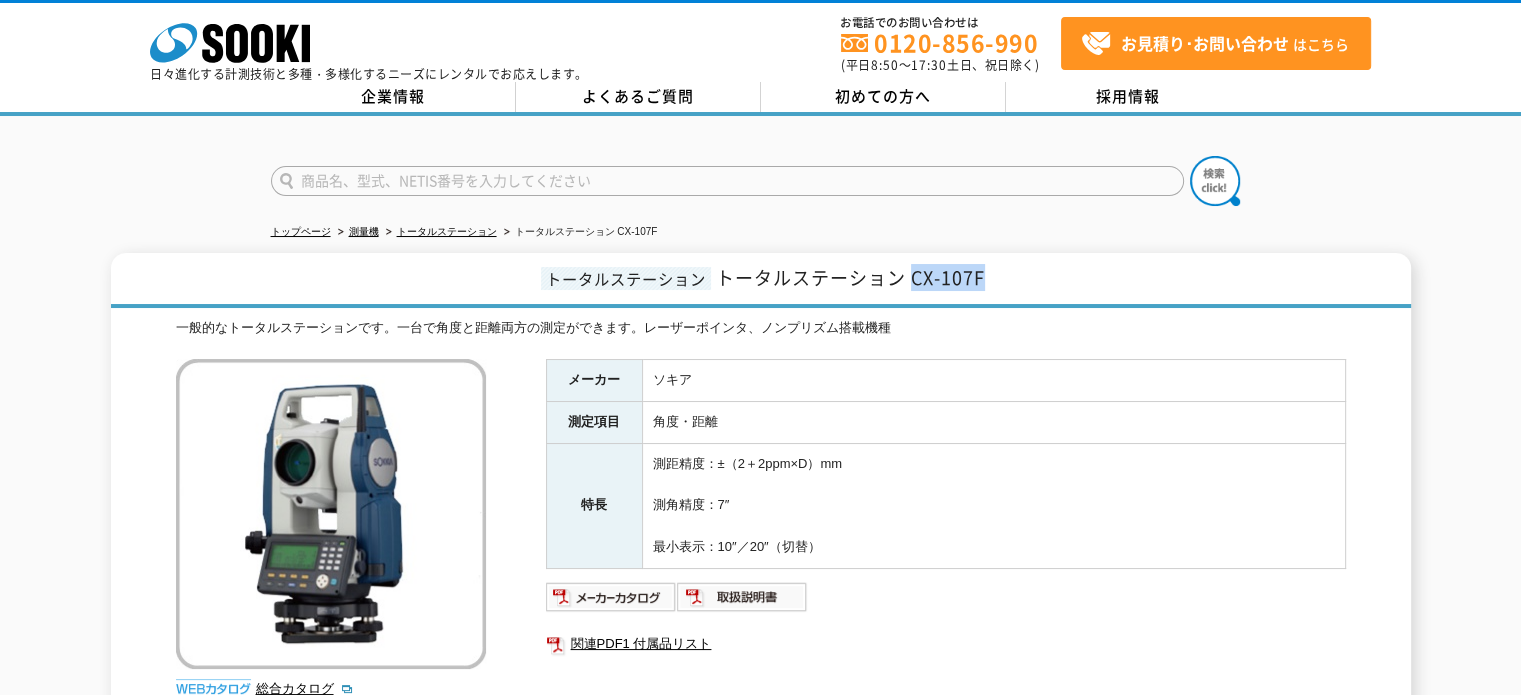 drag, startPoint x: 912, startPoint y: 275, endPoint x: 1024, endPoint y: 280, distance: 112.11155 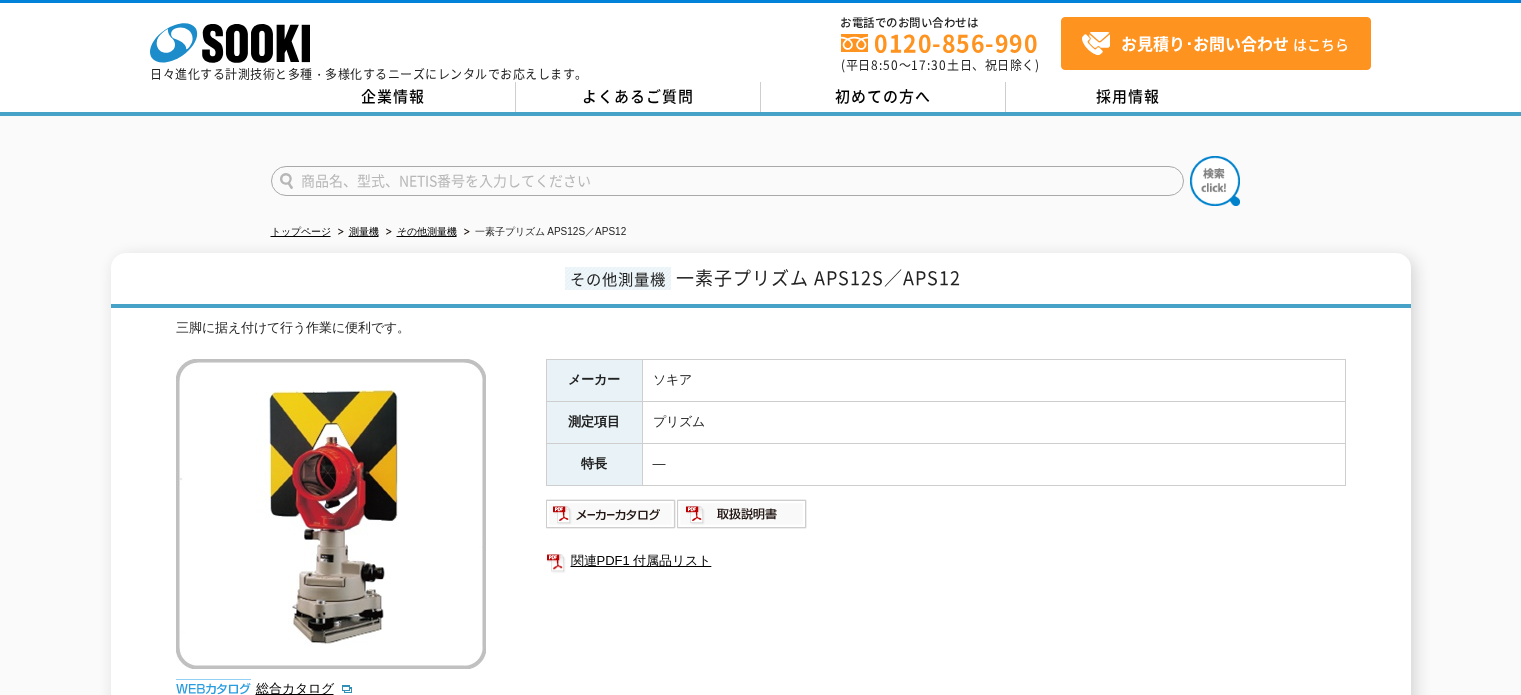 scroll, scrollTop: 0, scrollLeft: 0, axis: both 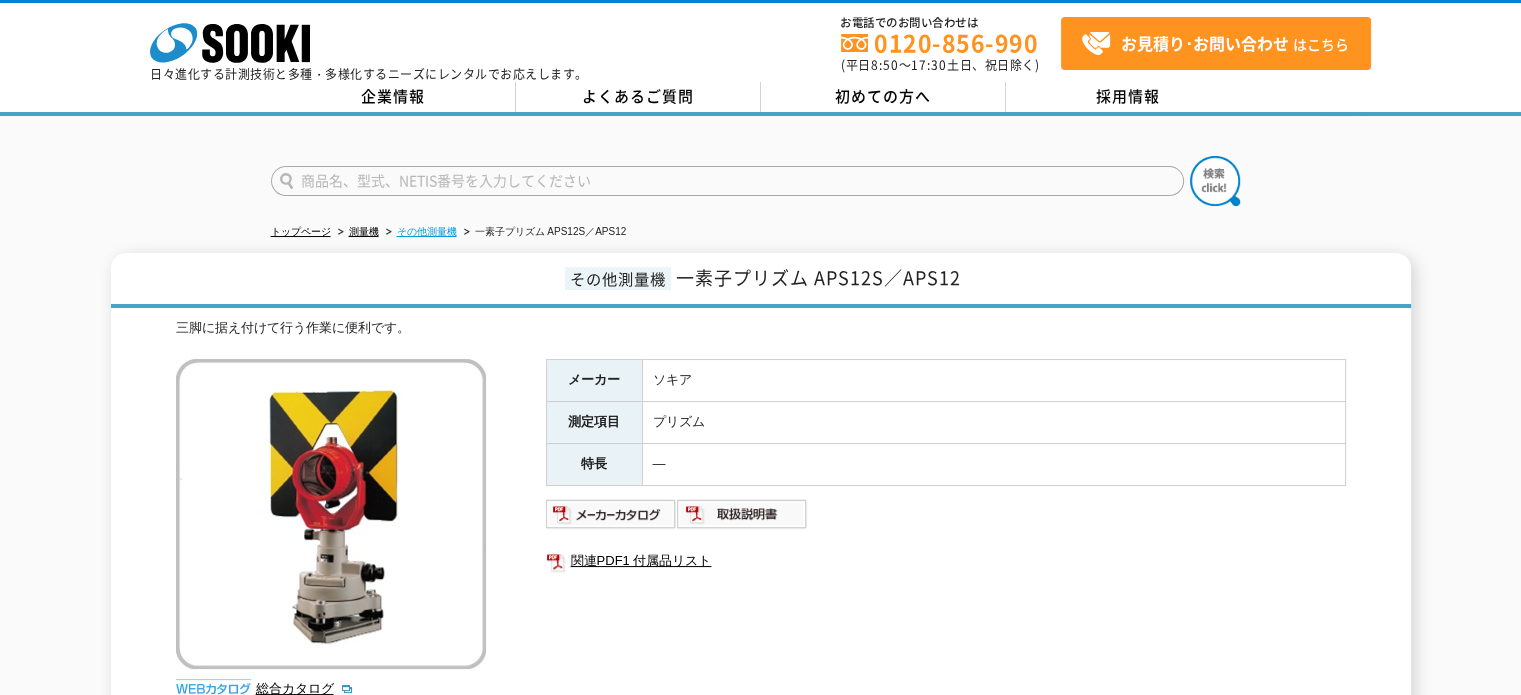 click on "その他測量機" at bounding box center (427, 231) 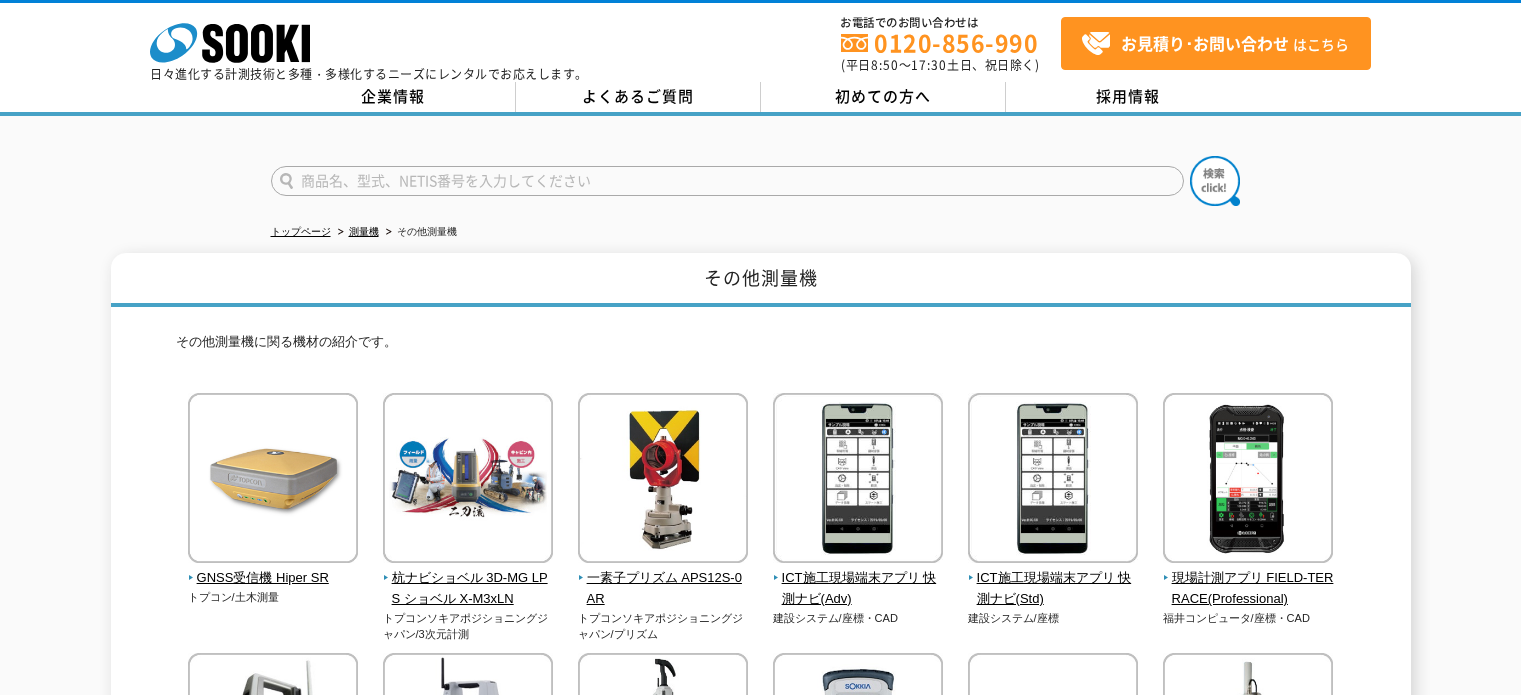 scroll, scrollTop: 0, scrollLeft: 0, axis: both 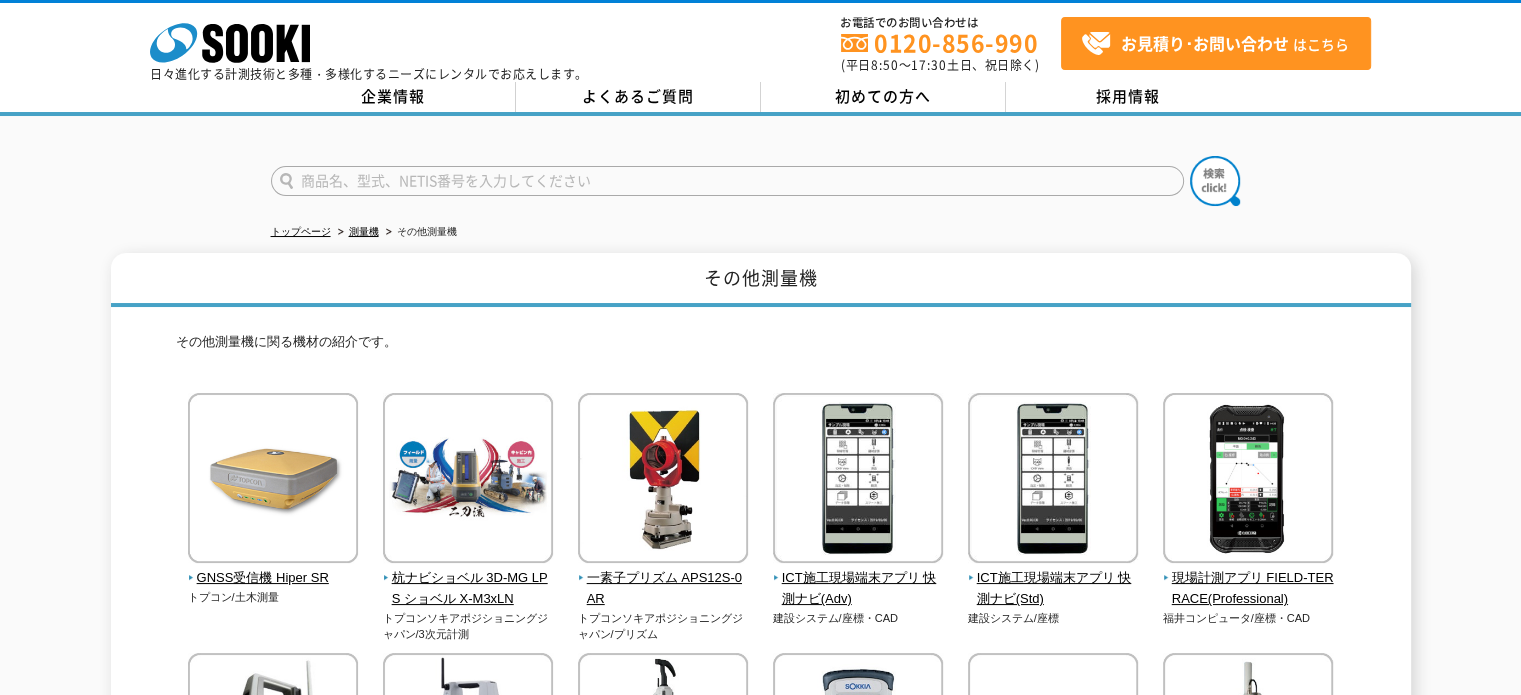 click at bounding box center (727, 181) 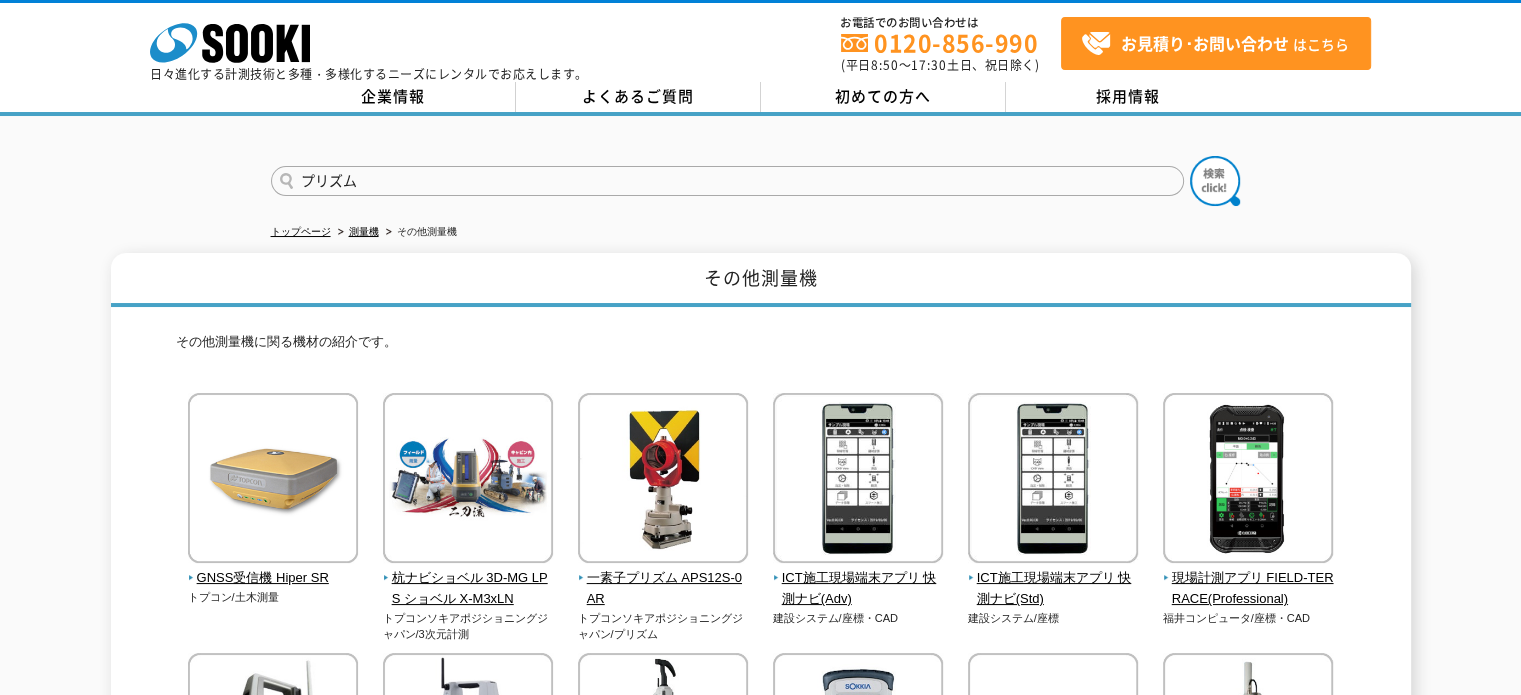 type on "プリズム" 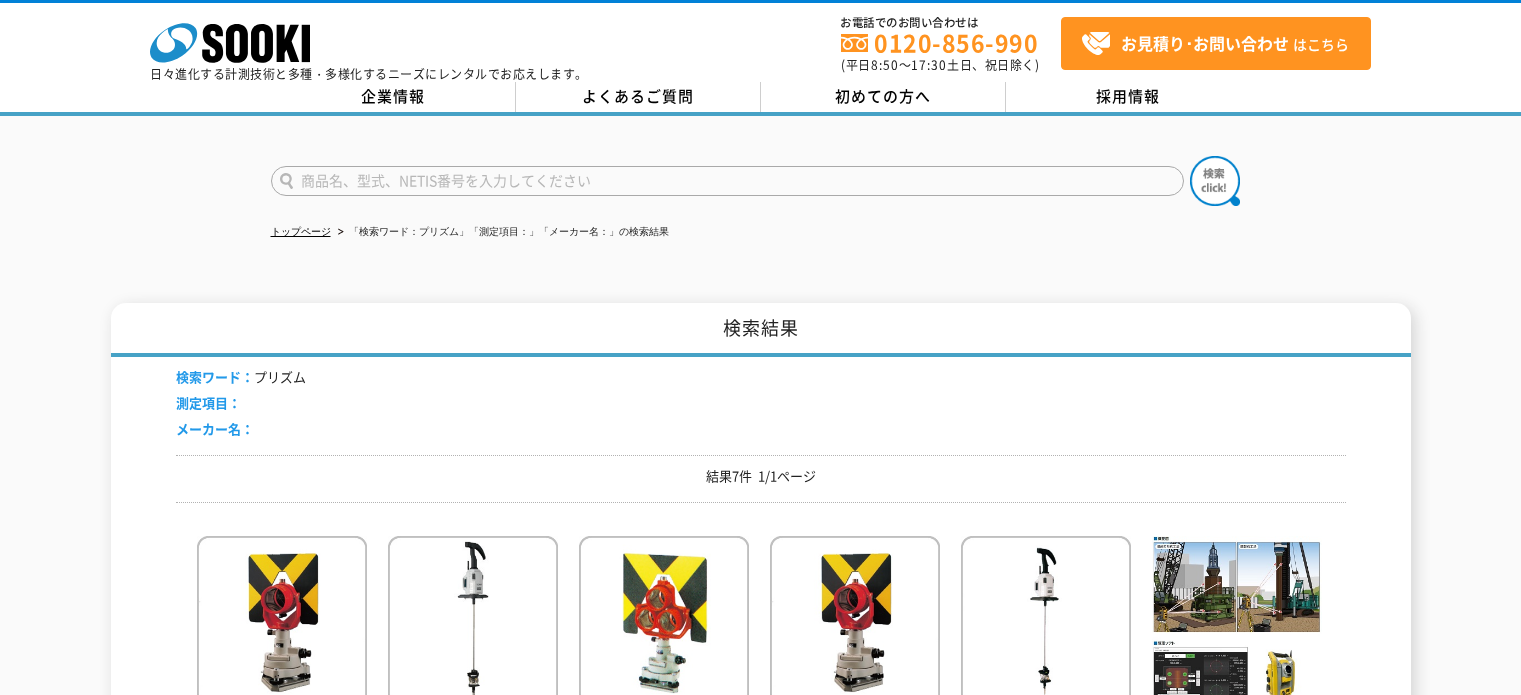 scroll, scrollTop: 0, scrollLeft: 0, axis: both 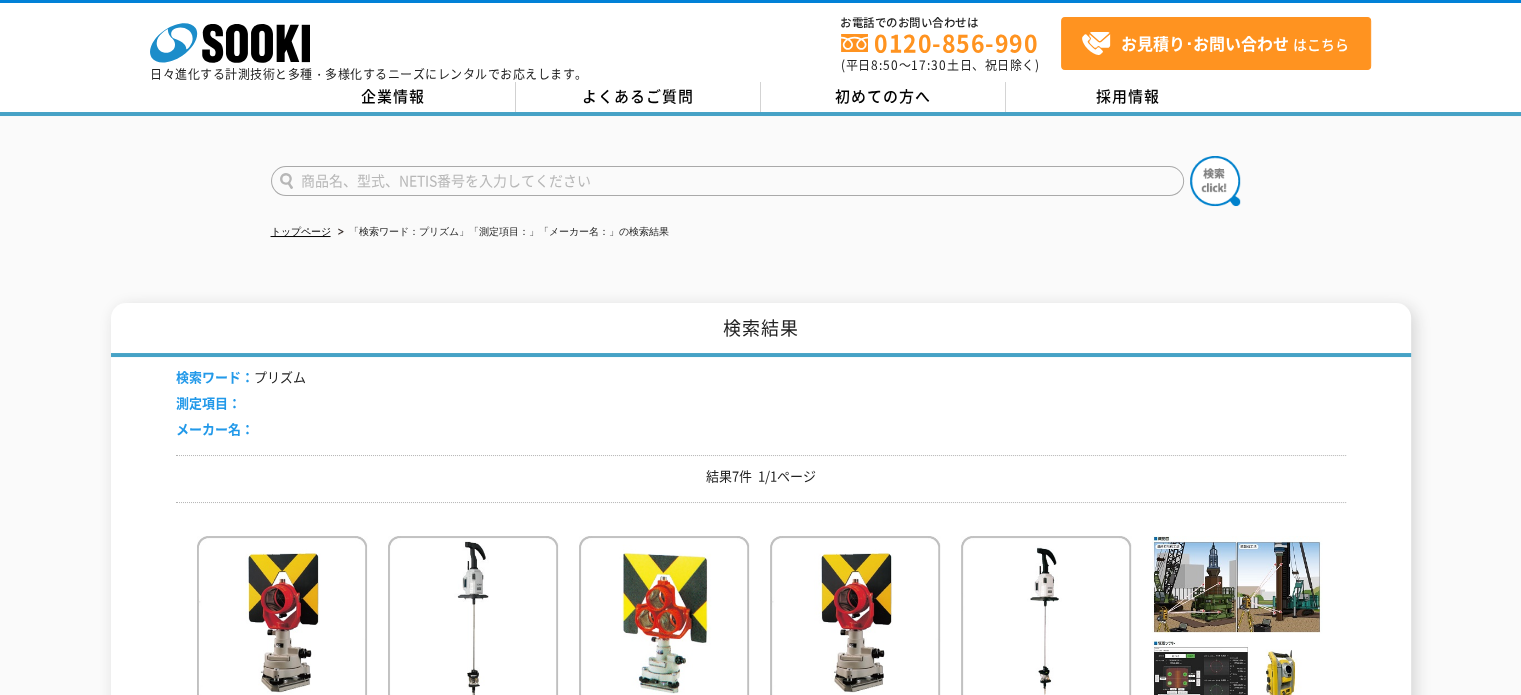click at bounding box center [727, 181] 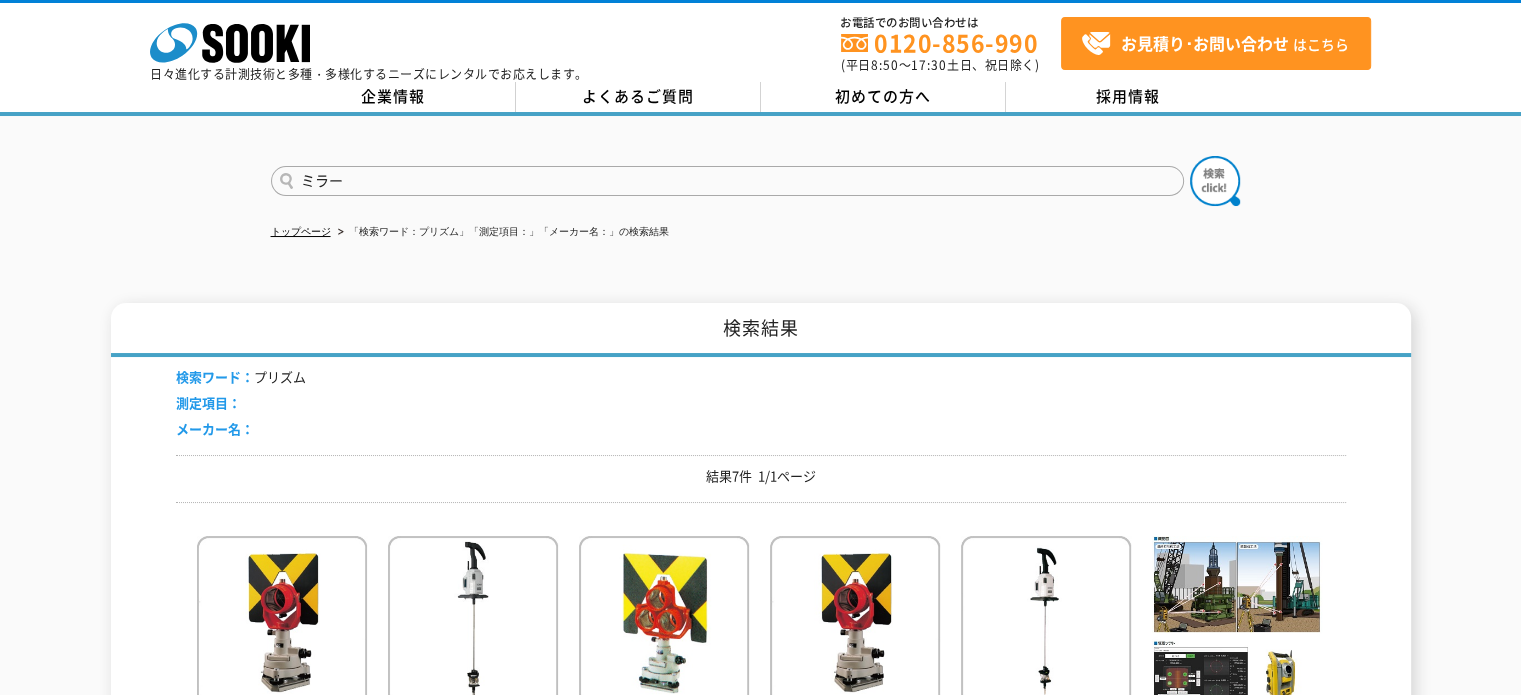 type on "ミラー" 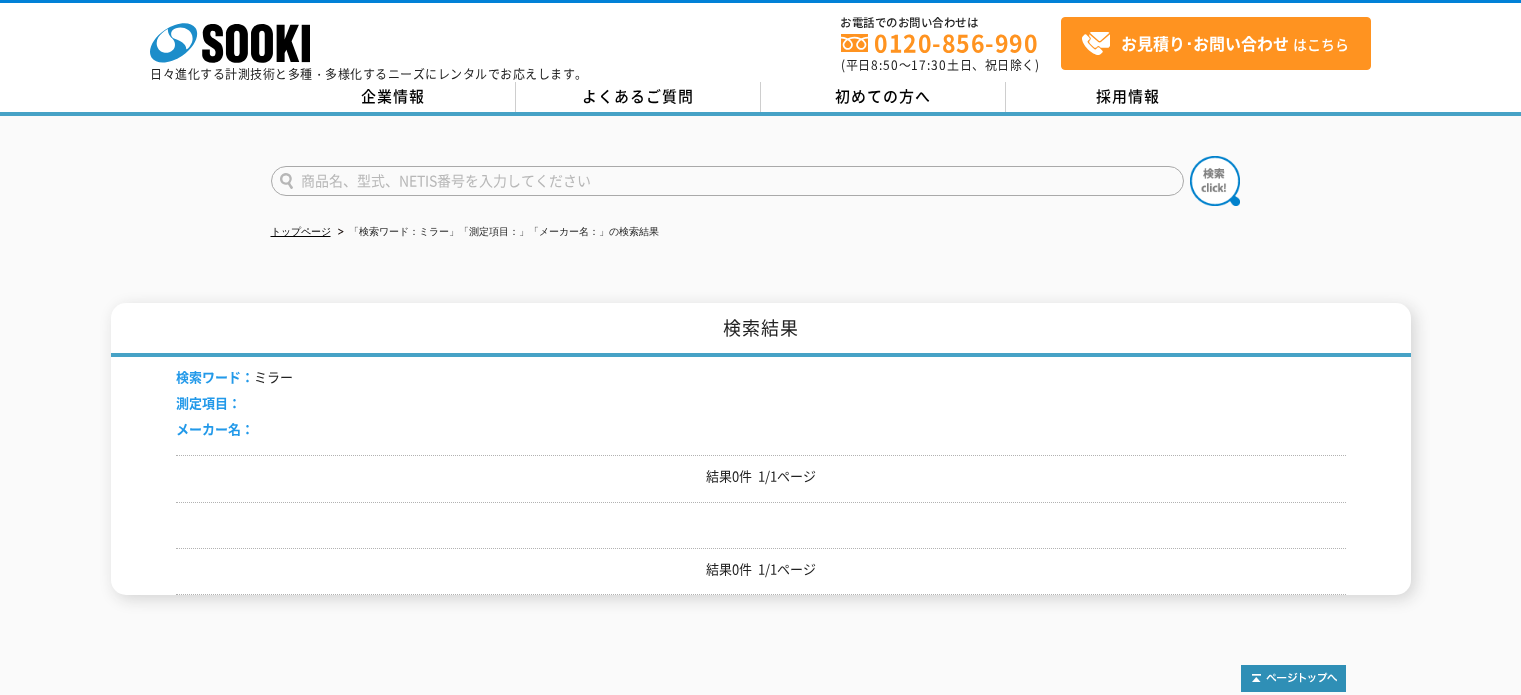 scroll, scrollTop: 0, scrollLeft: 0, axis: both 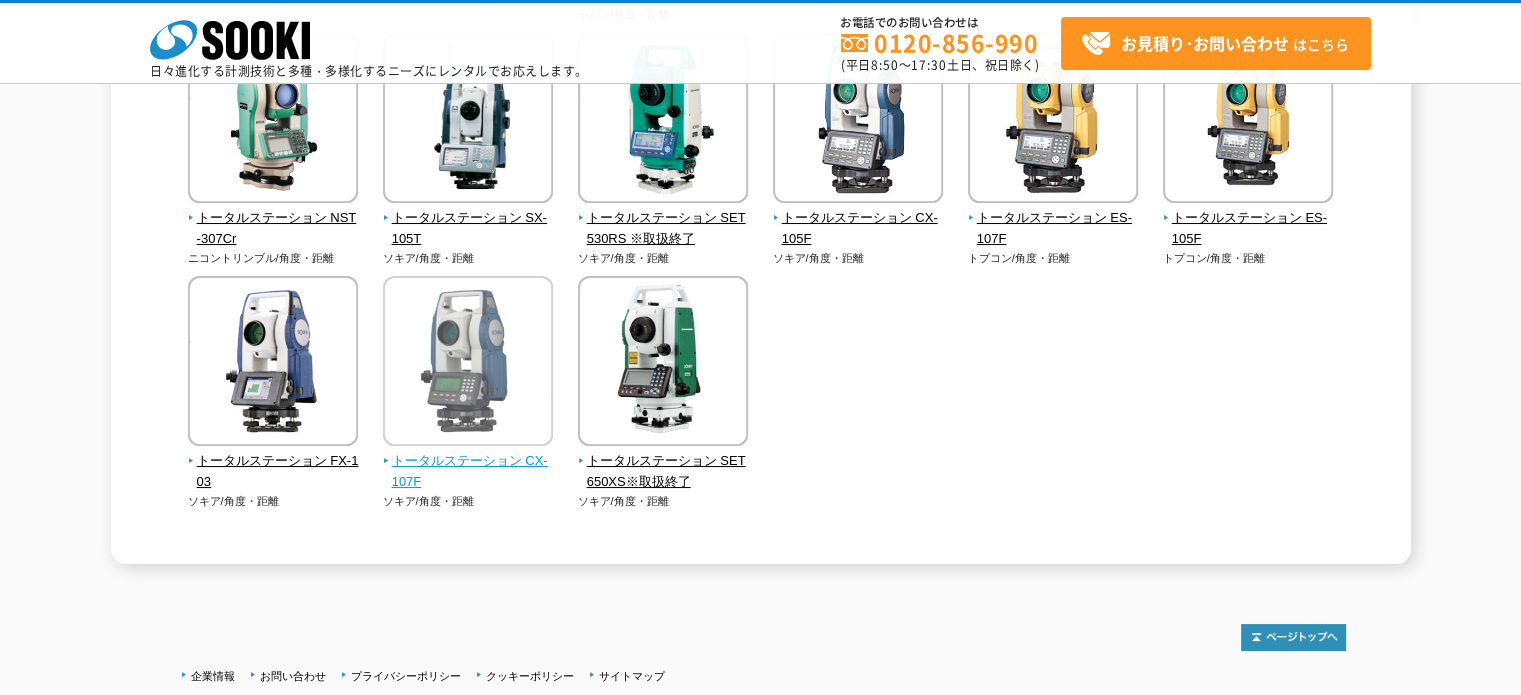 click on "トータルステーション CX-107F" at bounding box center [468, 472] 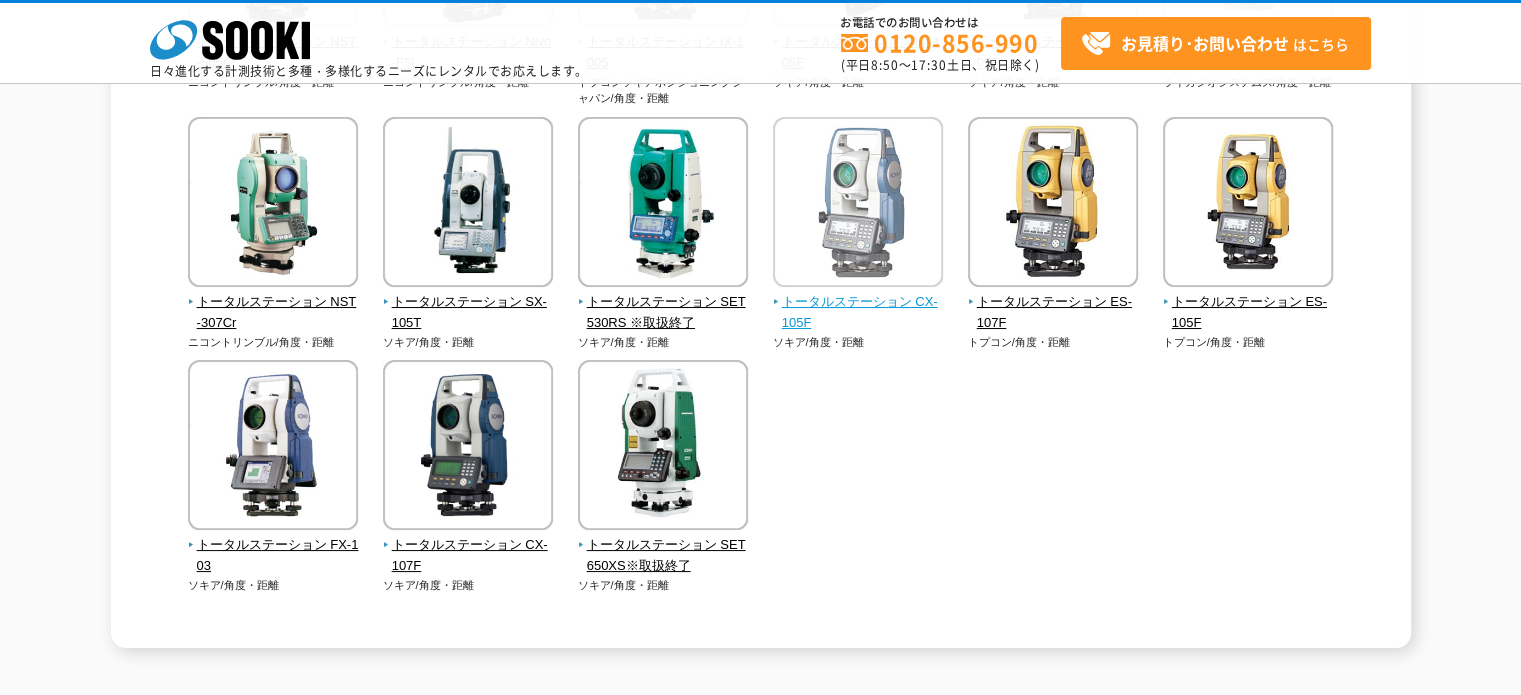 scroll, scrollTop: 600, scrollLeft: 0, axis: vertical 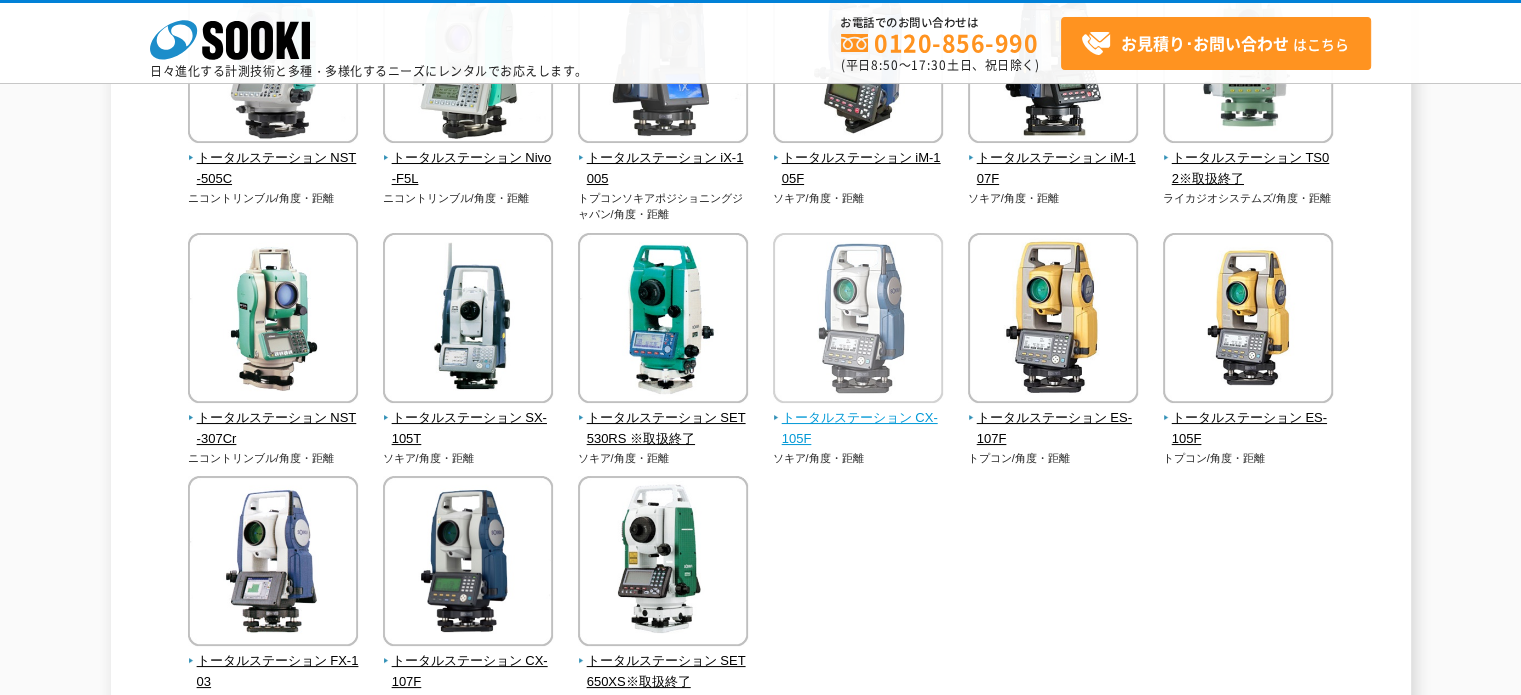 click on "トータルステーション CX-105F" at bounding box center (858, 429) 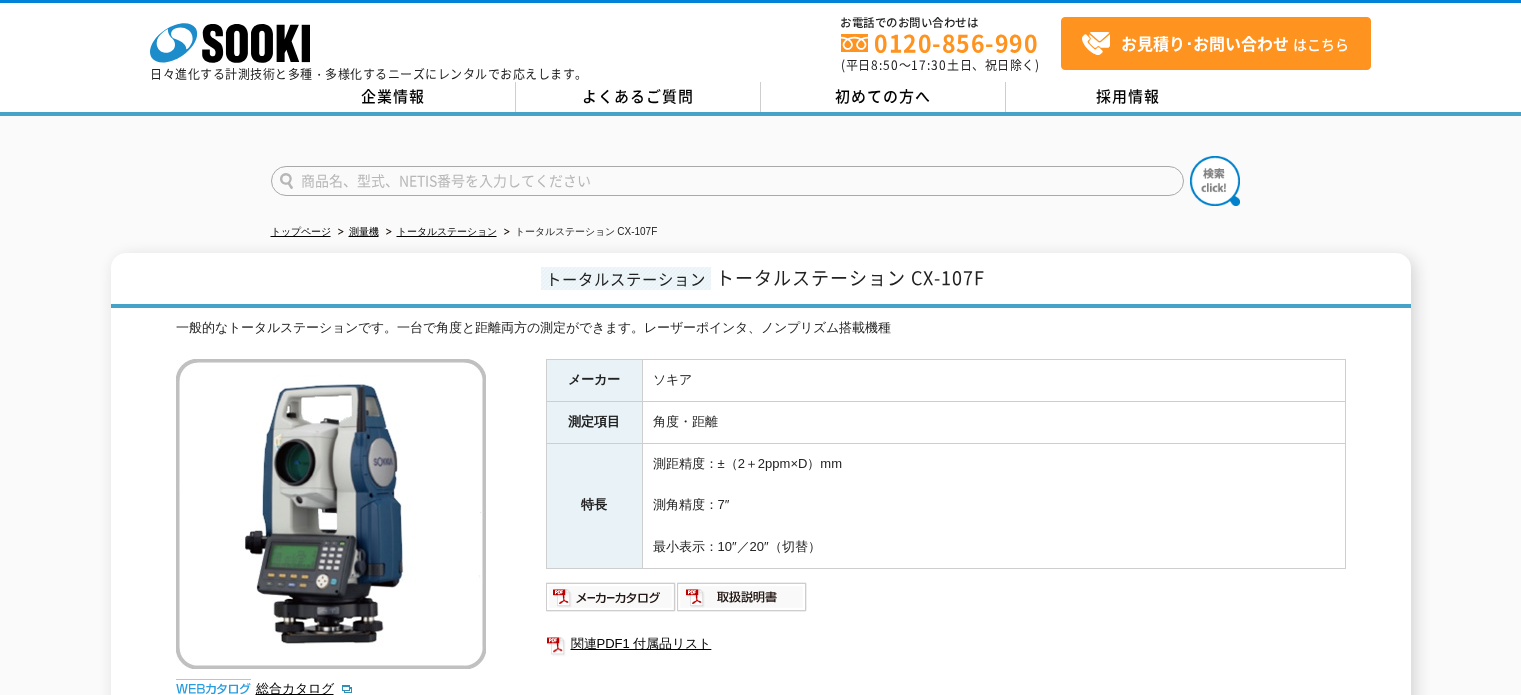scroll, scrollTop: 0, scrollLeft: 0, axis: both 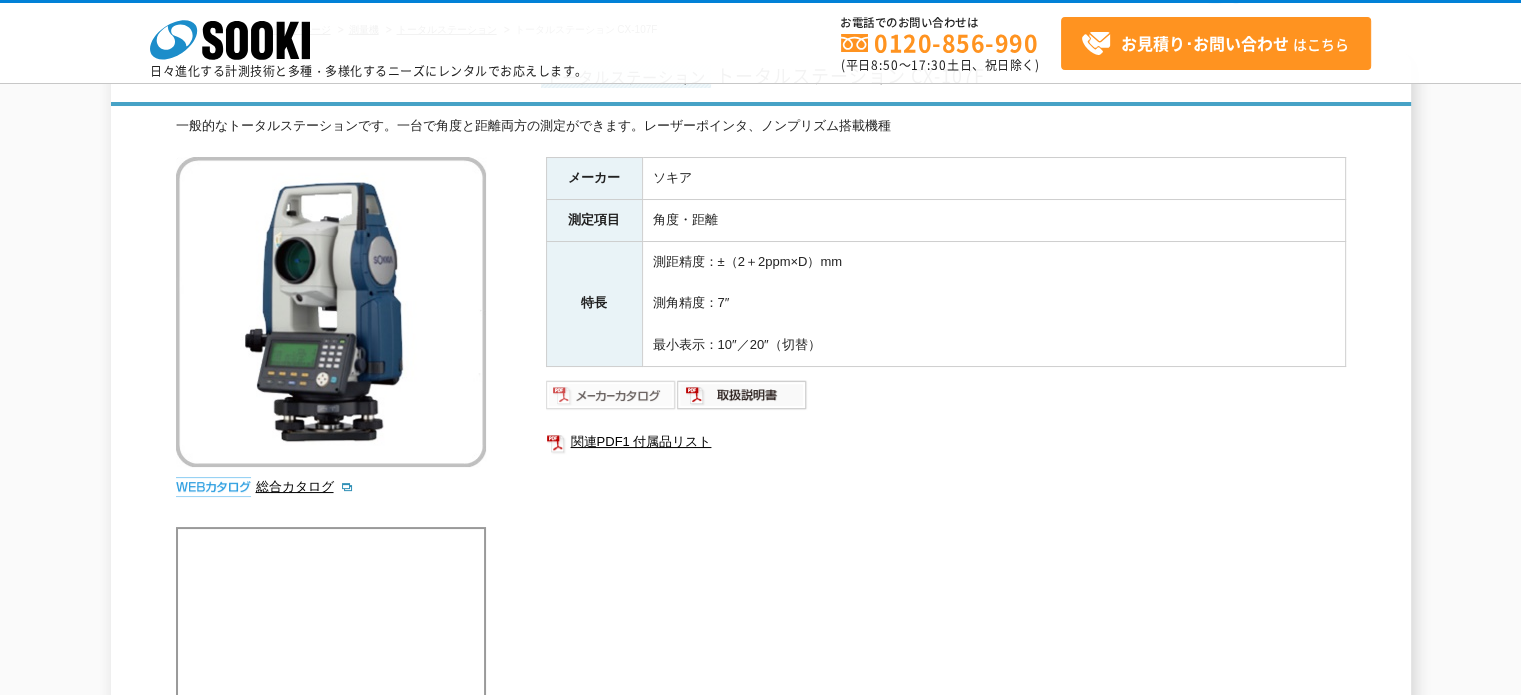 click at bounding box center (611, 395) 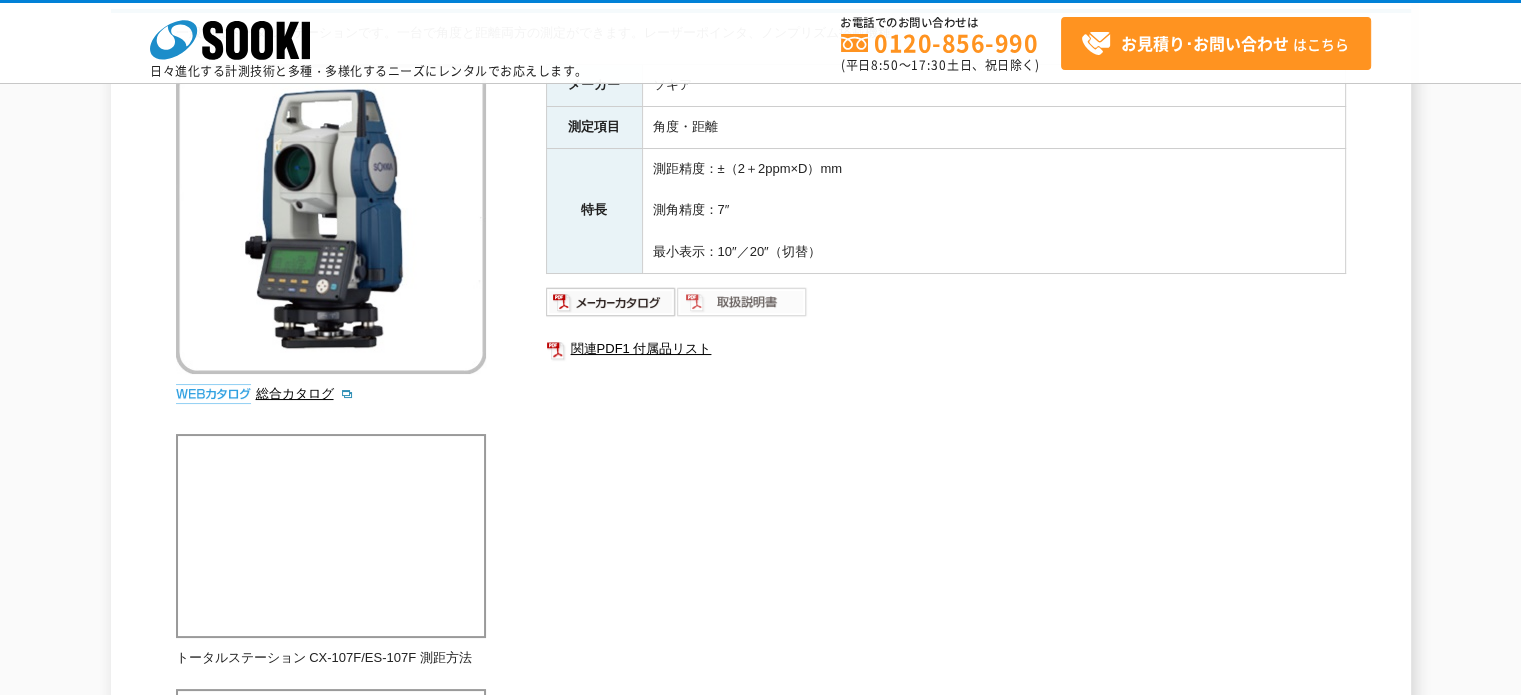 scroll, scrollTop: 122, scrollLeft: 0, axis: vertical 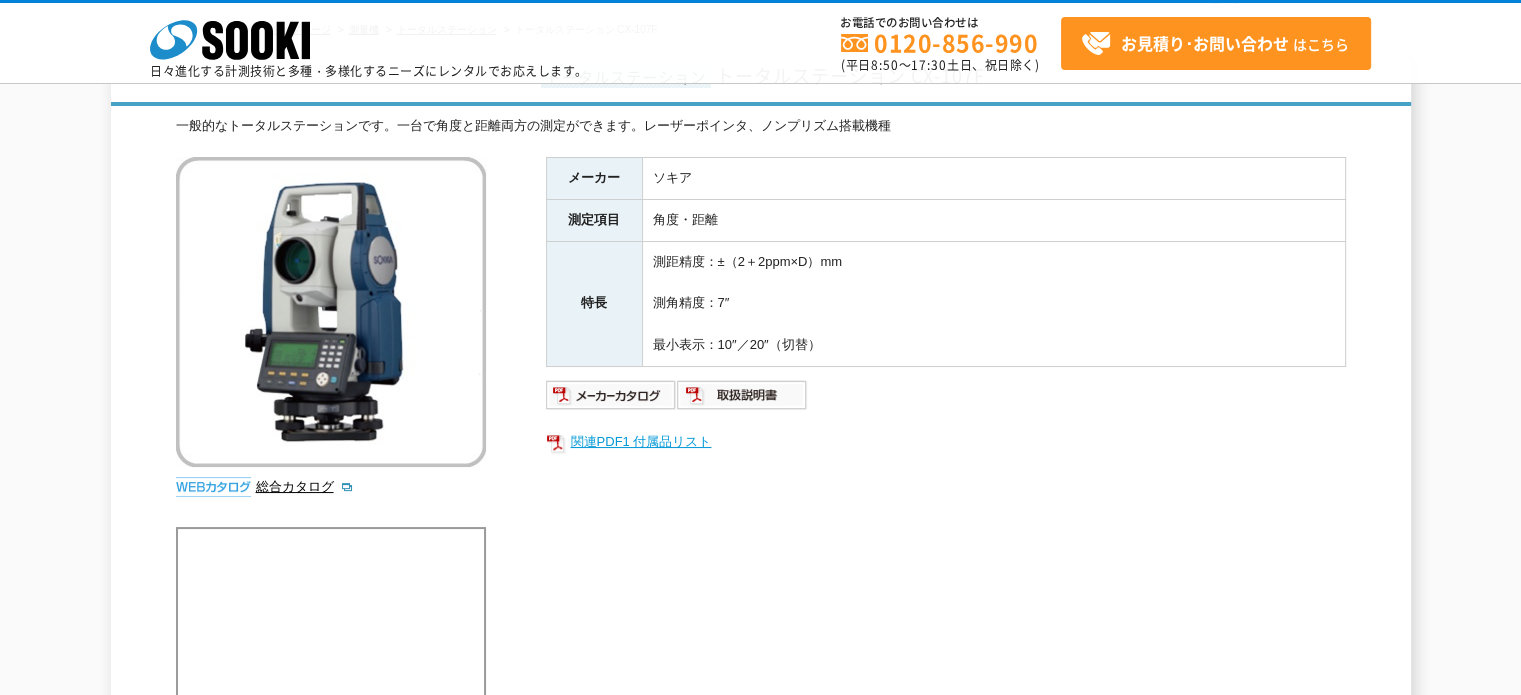 click on "関連PDF1 付属品リスト" at bounding box center [946, 442] 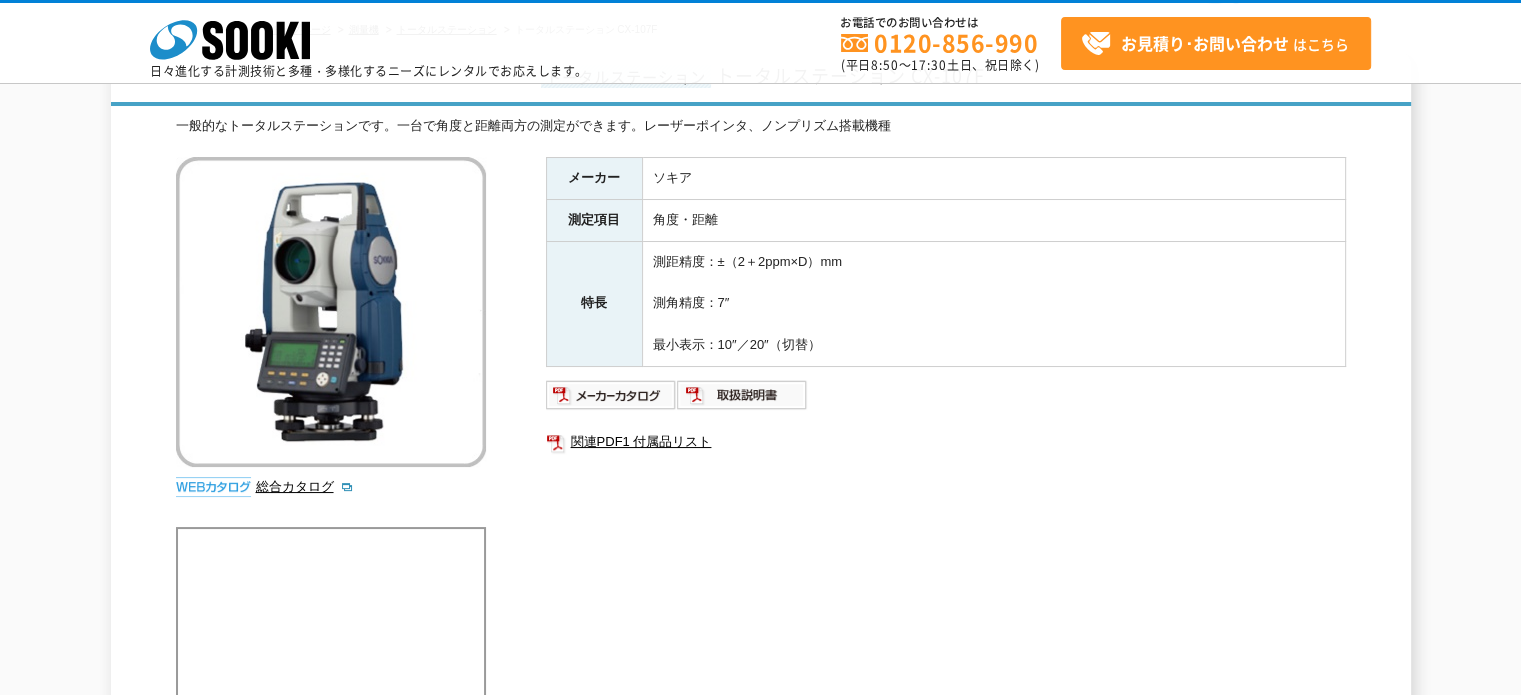 scroll, scrollTop: 0, scrollLeft: 0, axis: both 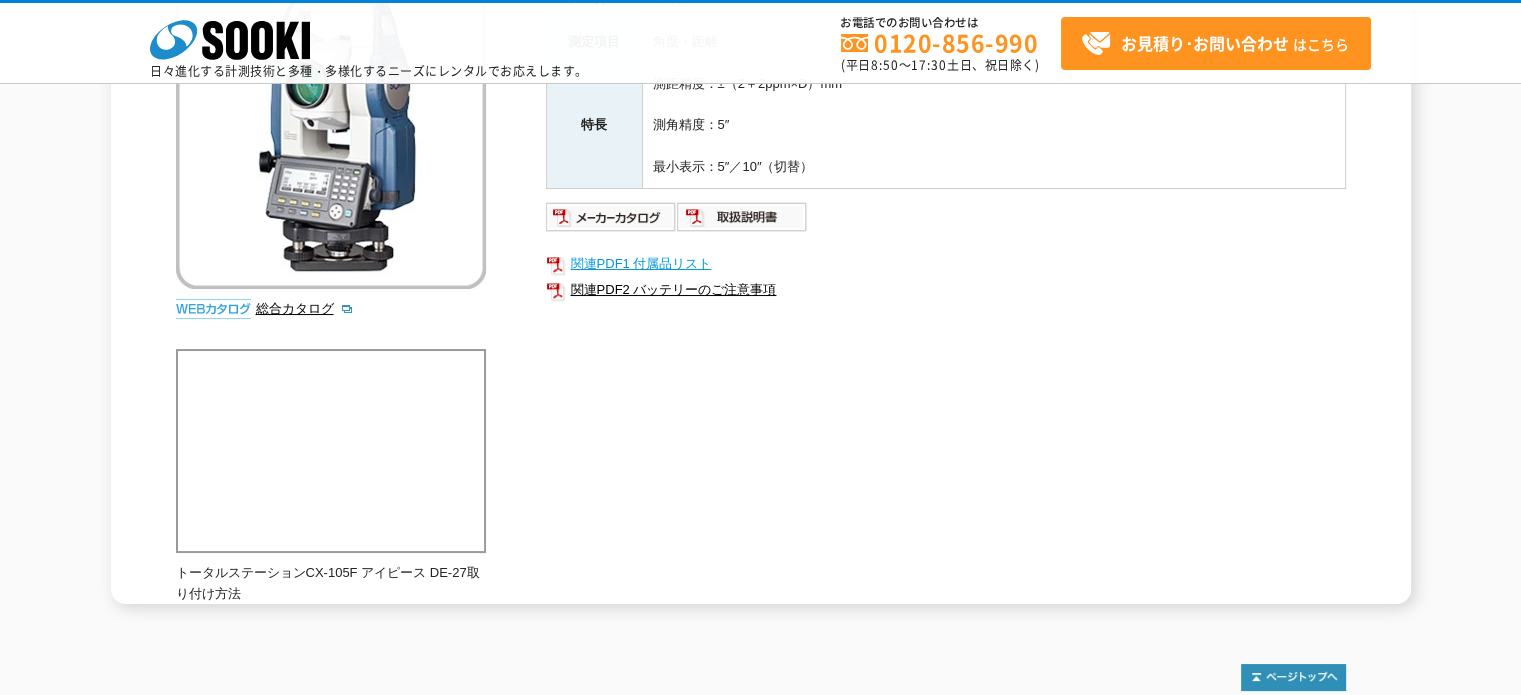 click on "関連PDF1 付属品リスト" at bounding box center (946, 264) 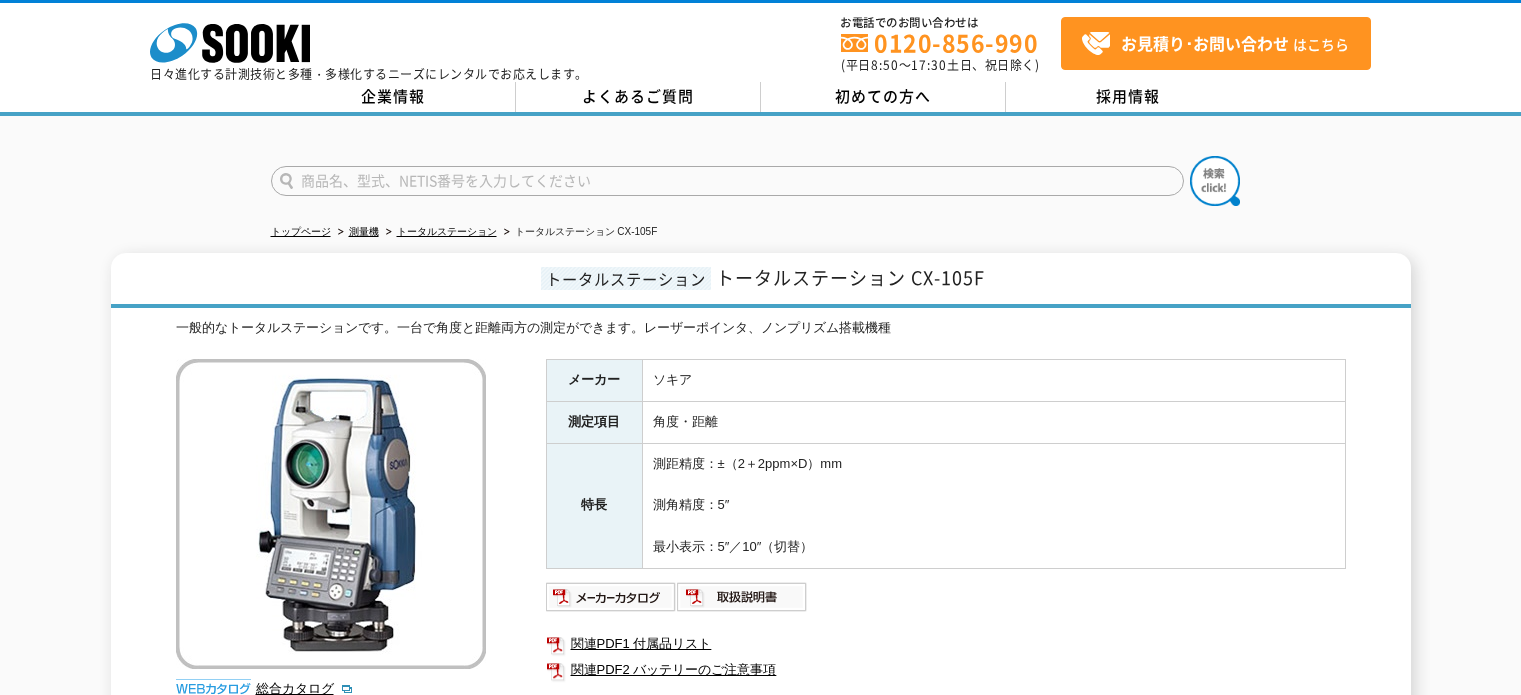 scroll, scrollTop: 0, scrollLeft: 0, axis: both 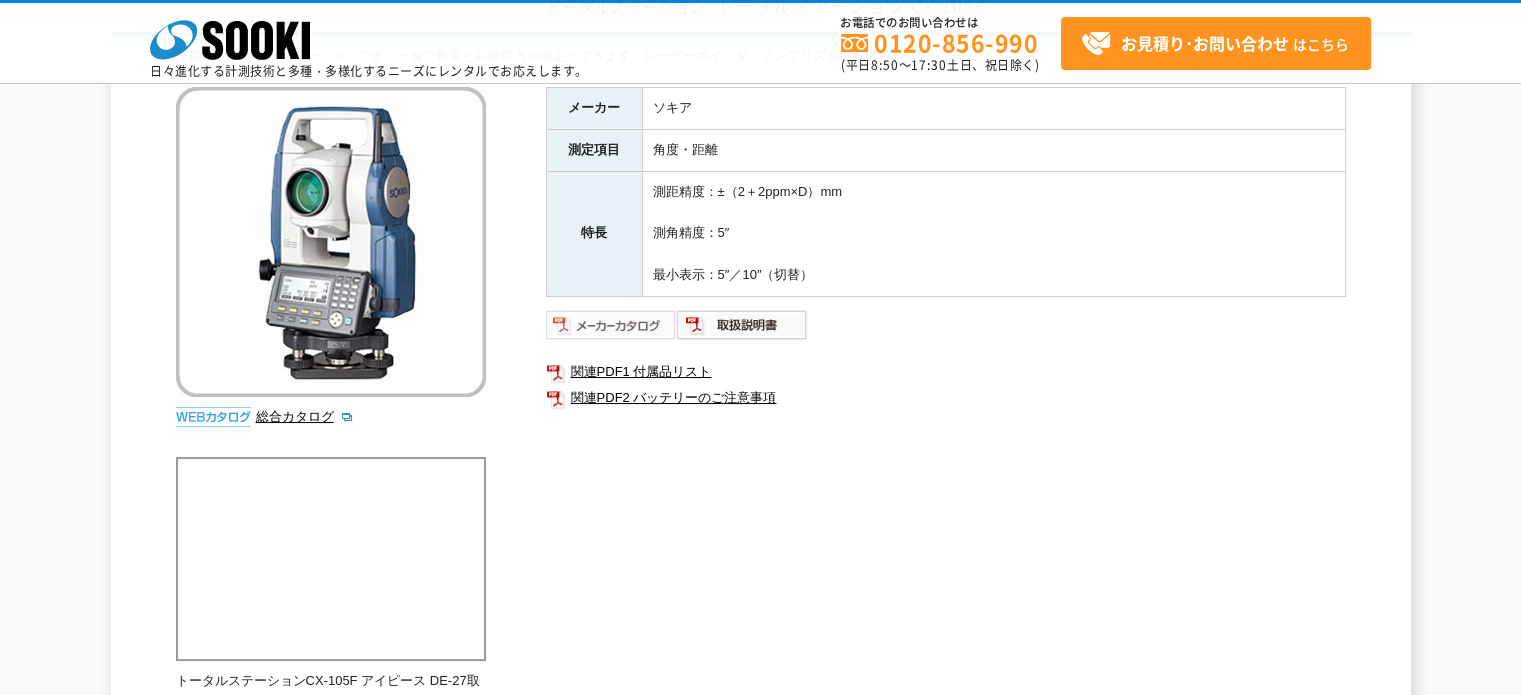 click at bounding box center (611, 325) 